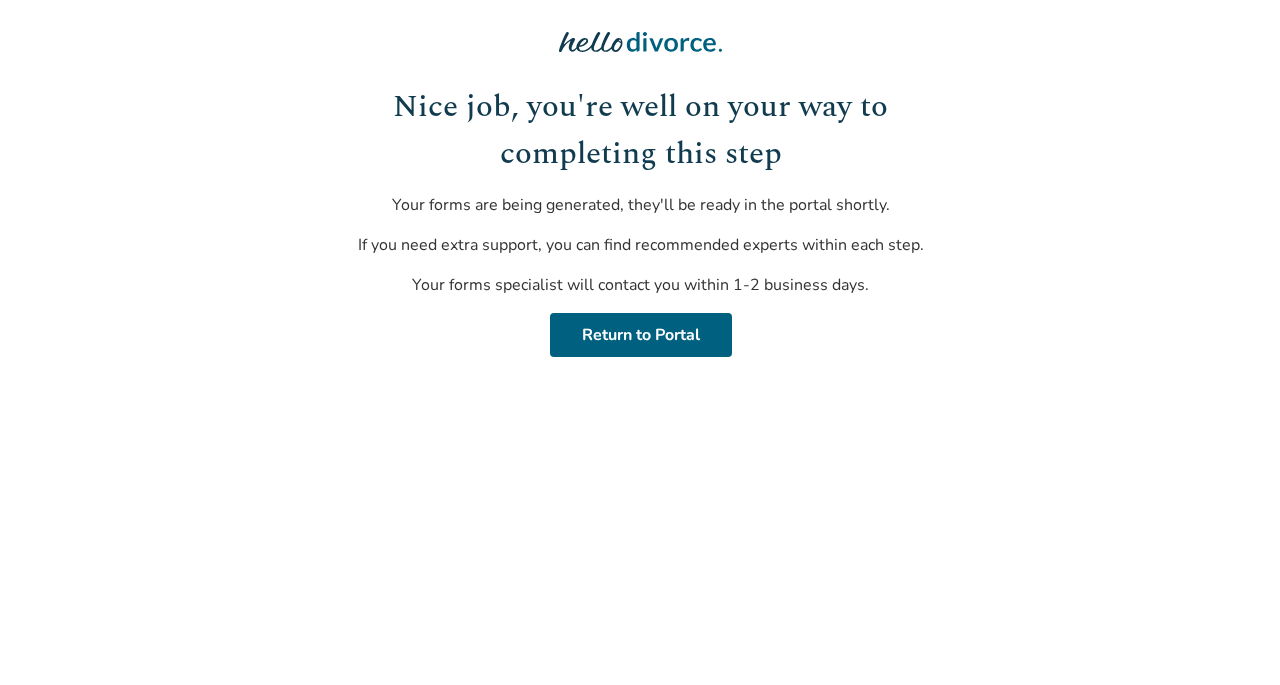 scroll, scrollTop: 0, scrollLeft: 0, axis: both 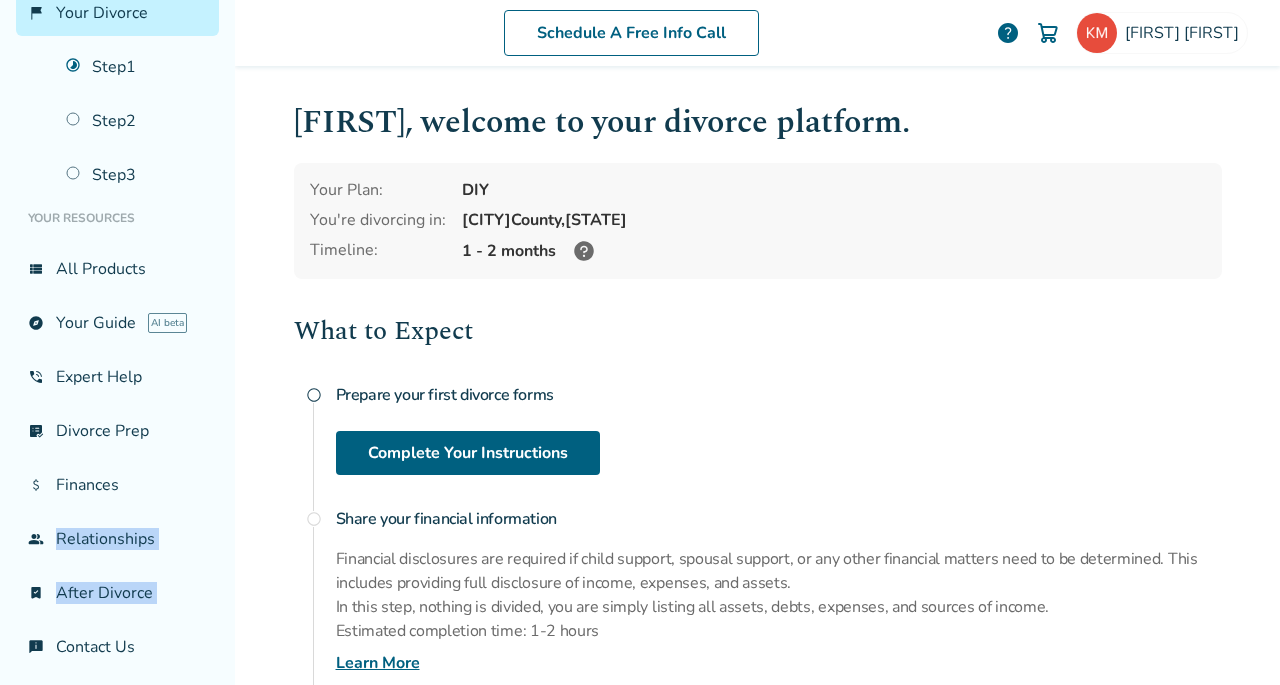 drag, startPoint x: 208, startPoint y: 613, endPoint x: 223, endPoint y: 501, distance: 113 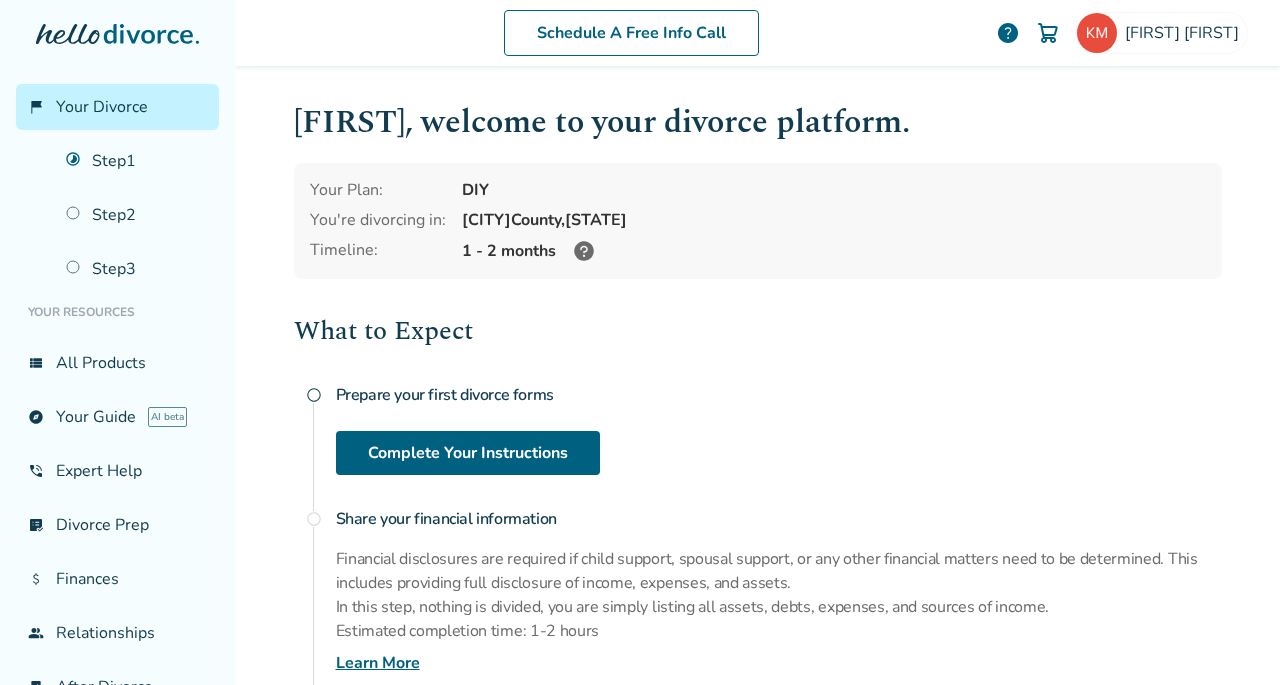 click on "Schedule A Free Info Call" at bounding box center [631, 33] 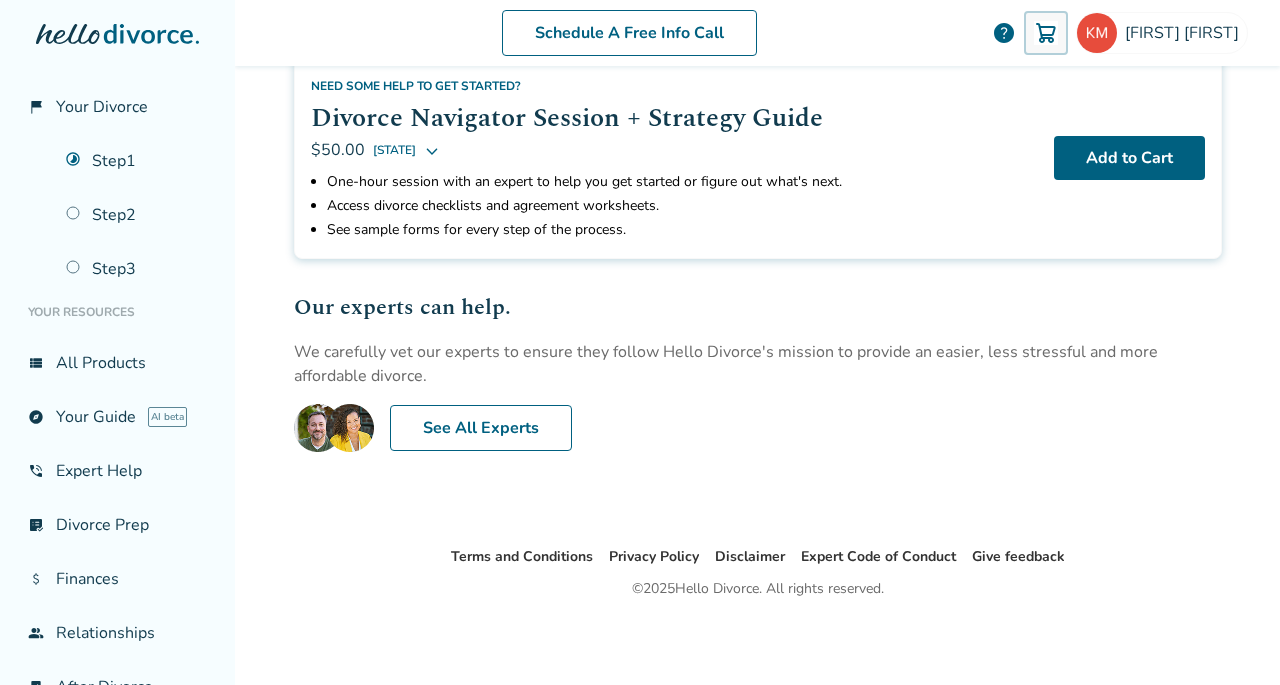 scroll, scrollTop: 0, scrollLeft: 0, axis: both 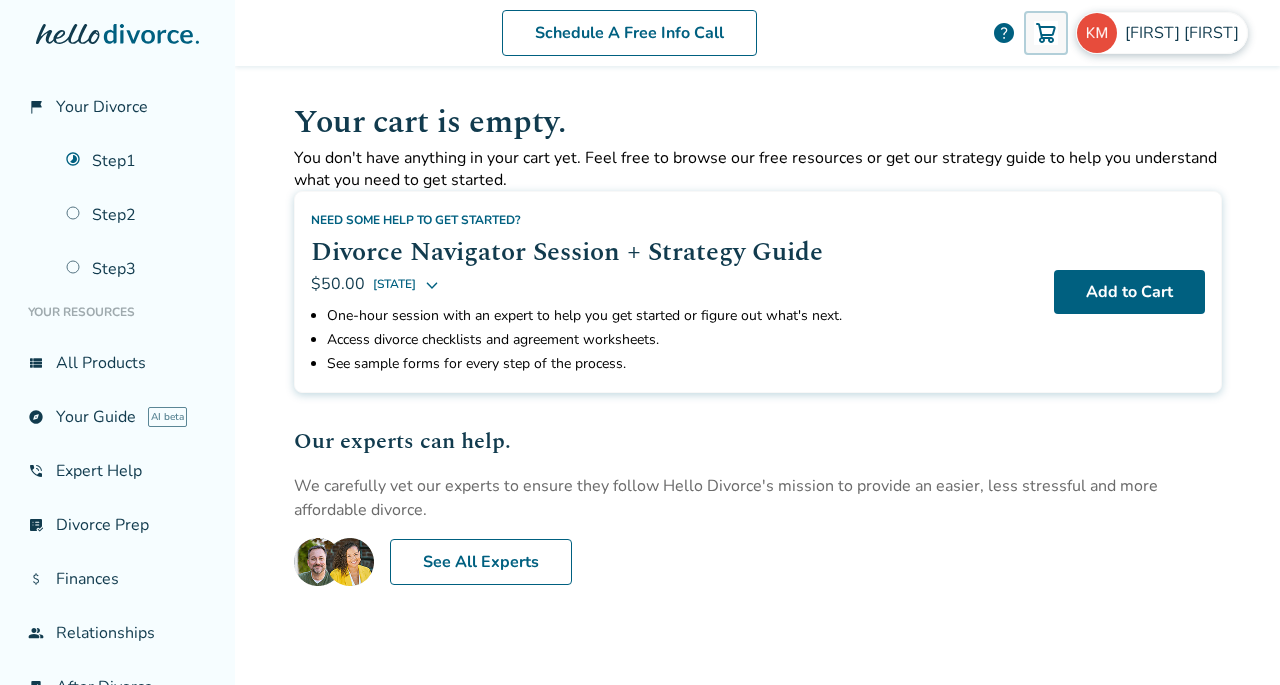 click on "[FIRST] [LAST]" at bounding box center (1186, 33) 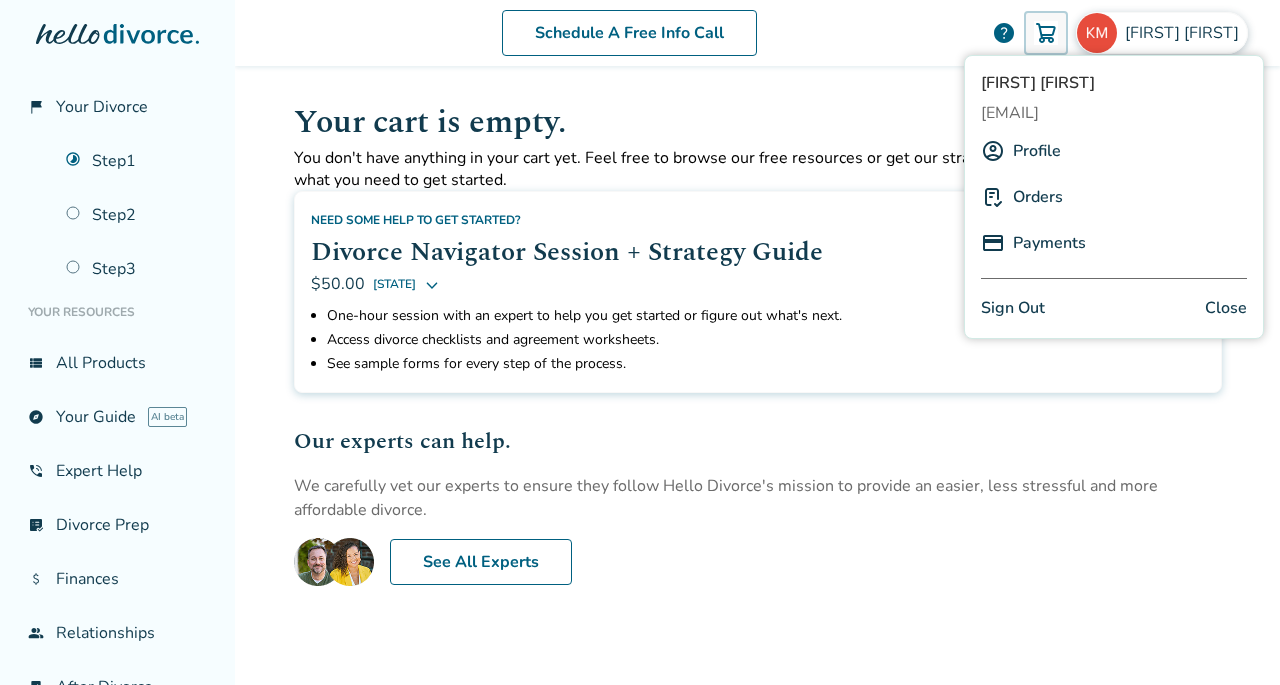 click on "Payments" at bounding box center (1049, 243) 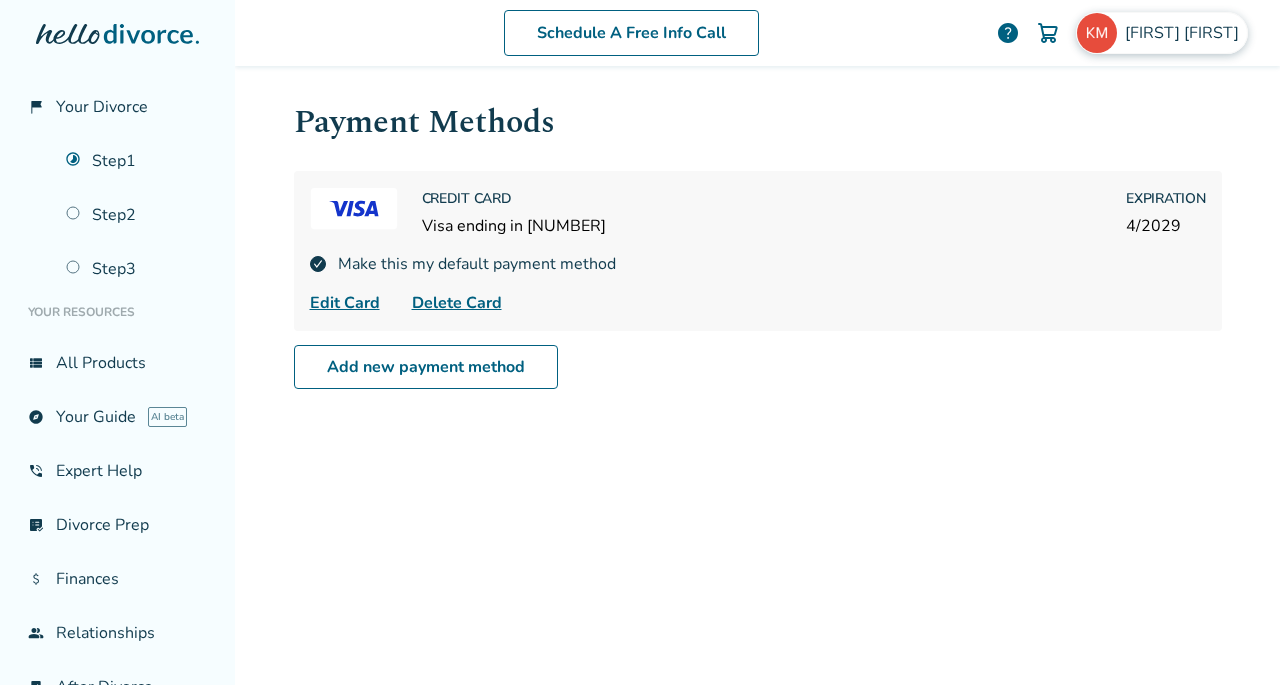 click on "[FIRST] [LAST]" at bounding box center [1186, 33] 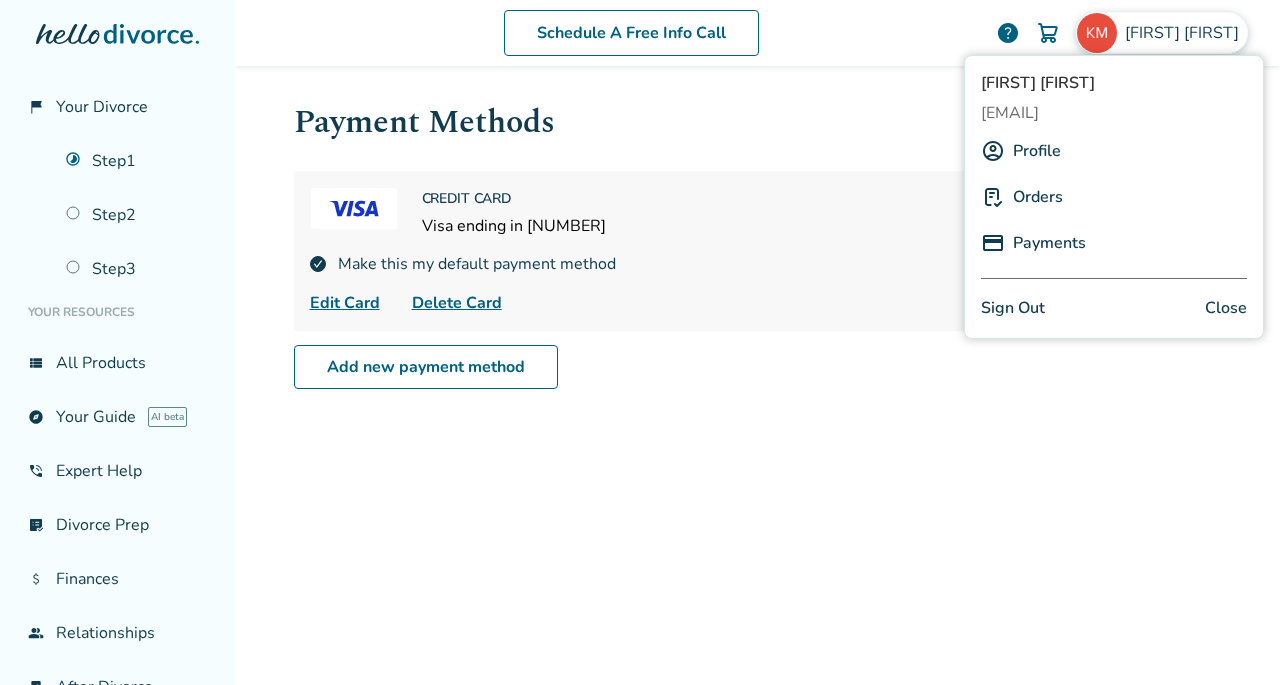 click on "Orders" at bounding box center (1038, 197) 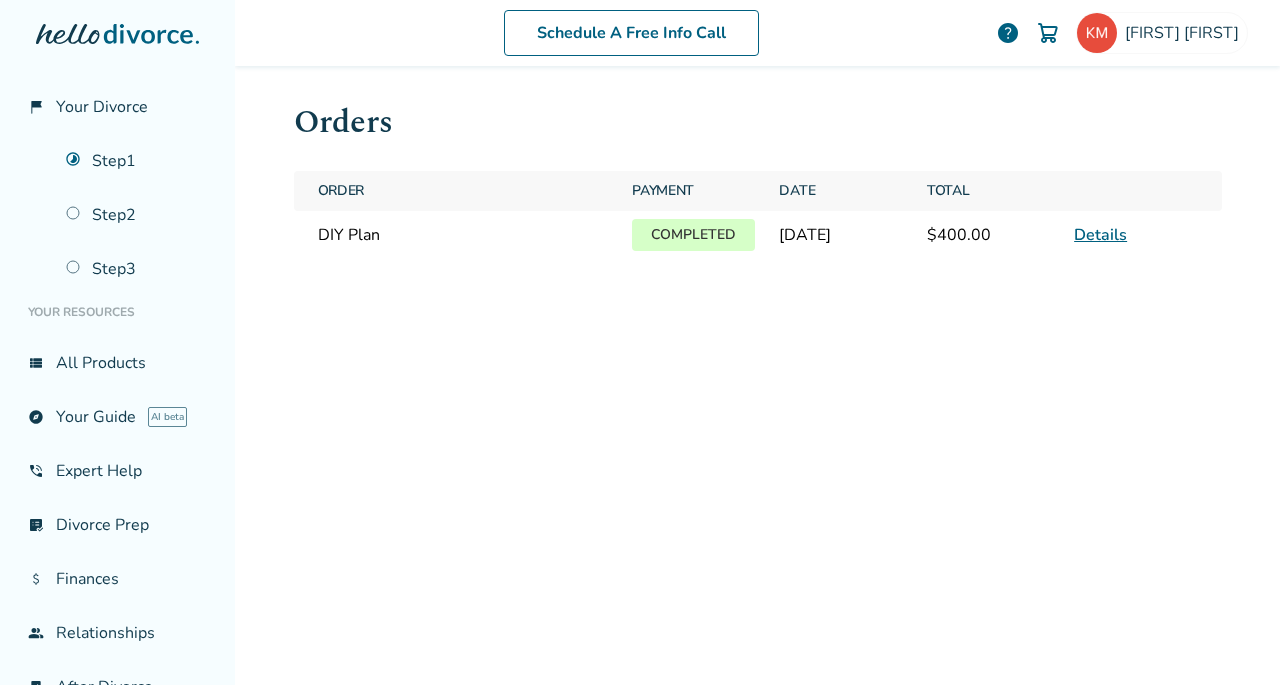 click on "Details" at bounding box center [1100, 235] 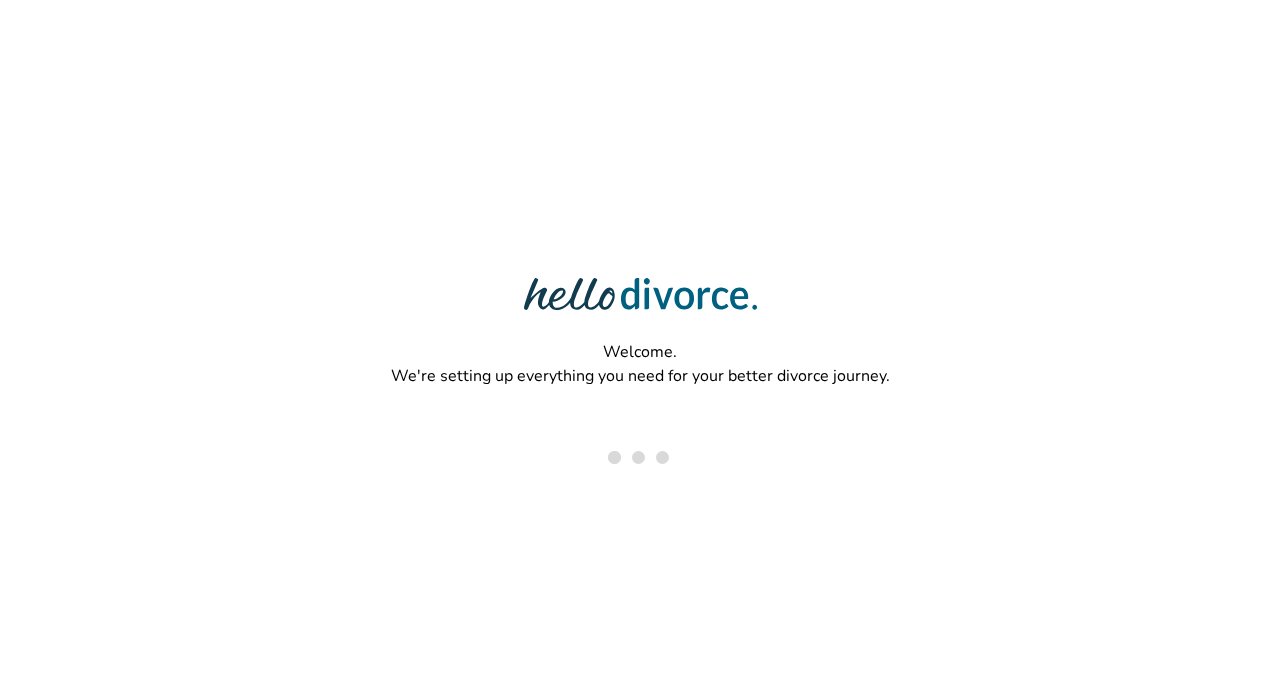 scroll, scrollTop: 0, scrollLeft: 0, axis: both 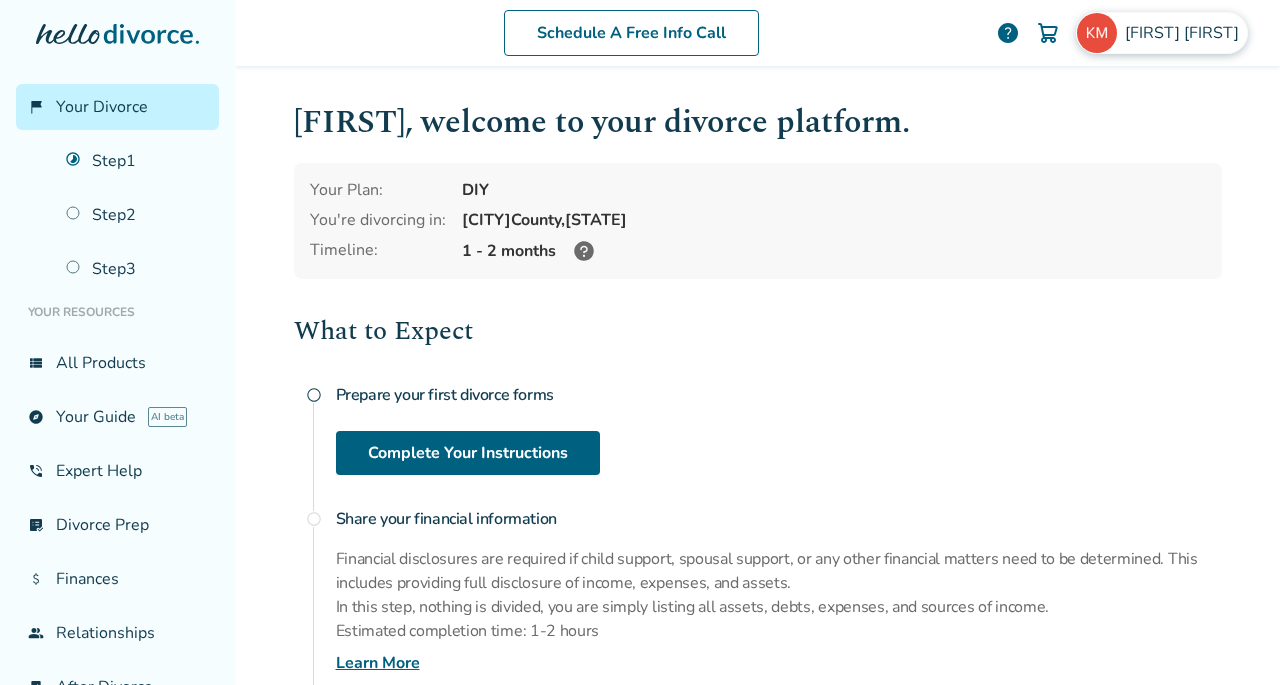 click on "[FIRST] [LAST]" at bounding box center [1186, 33] 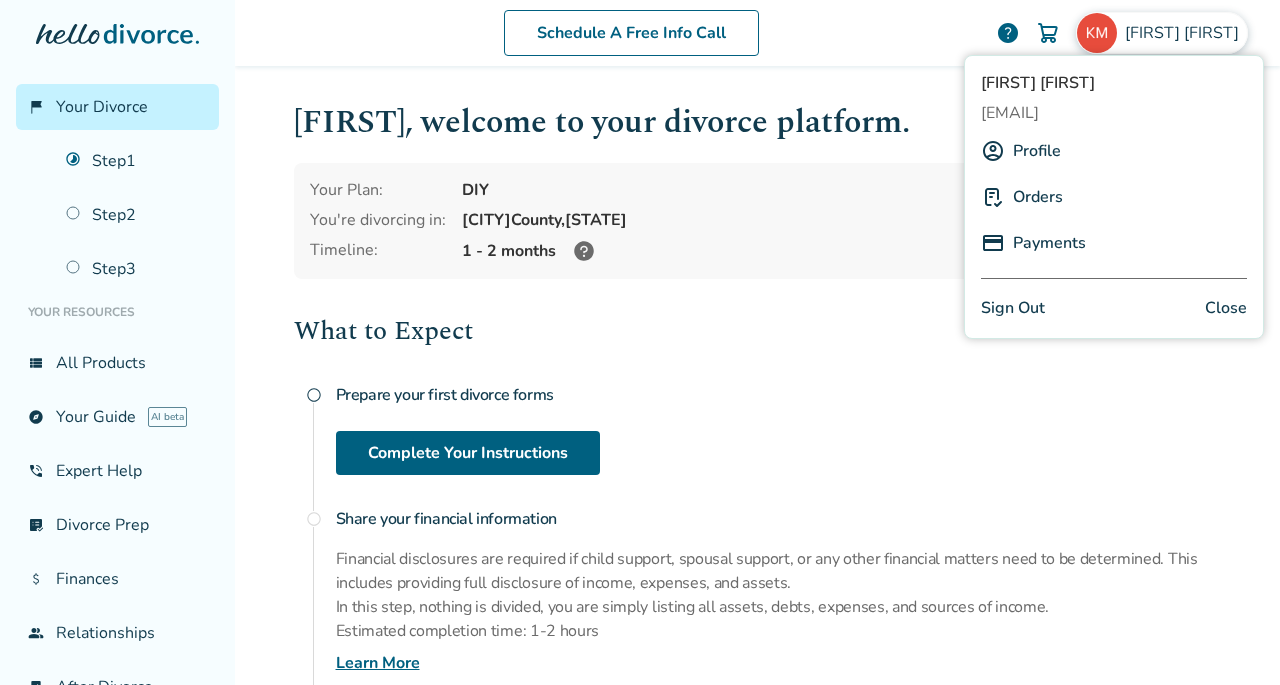 click on "Orders" at bounding box center [1038, 197] 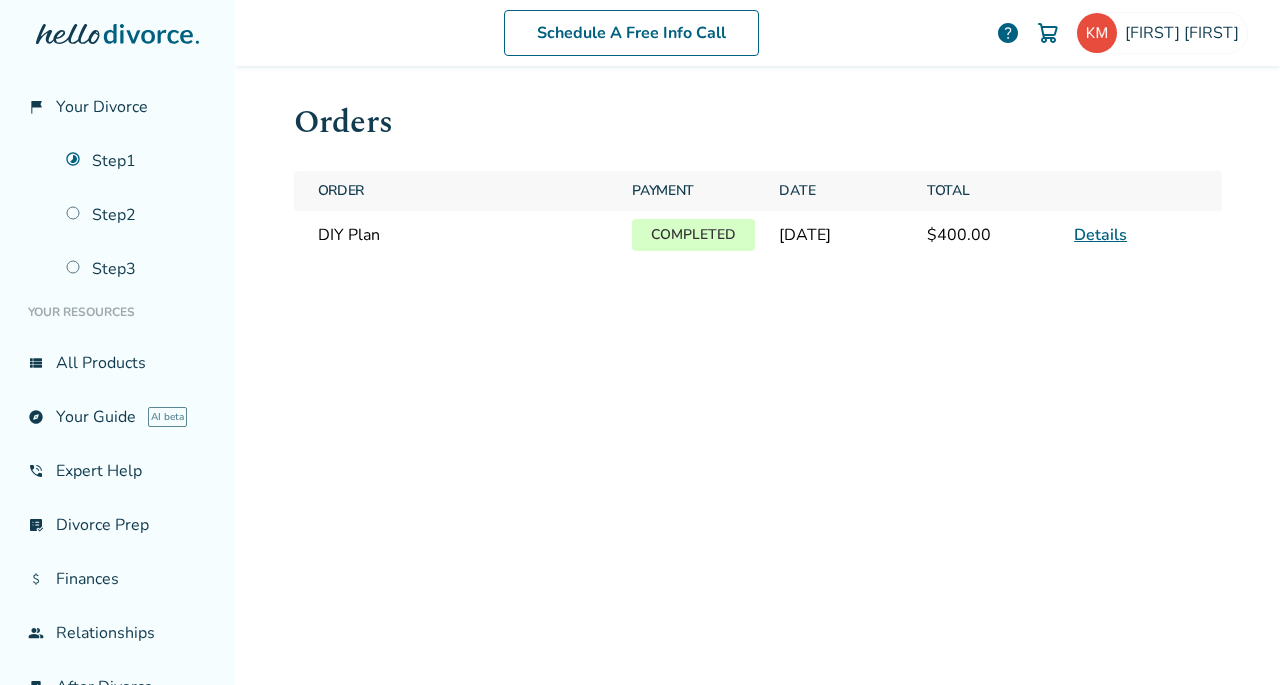 click on "Details" at bounding box center [1100, 235] 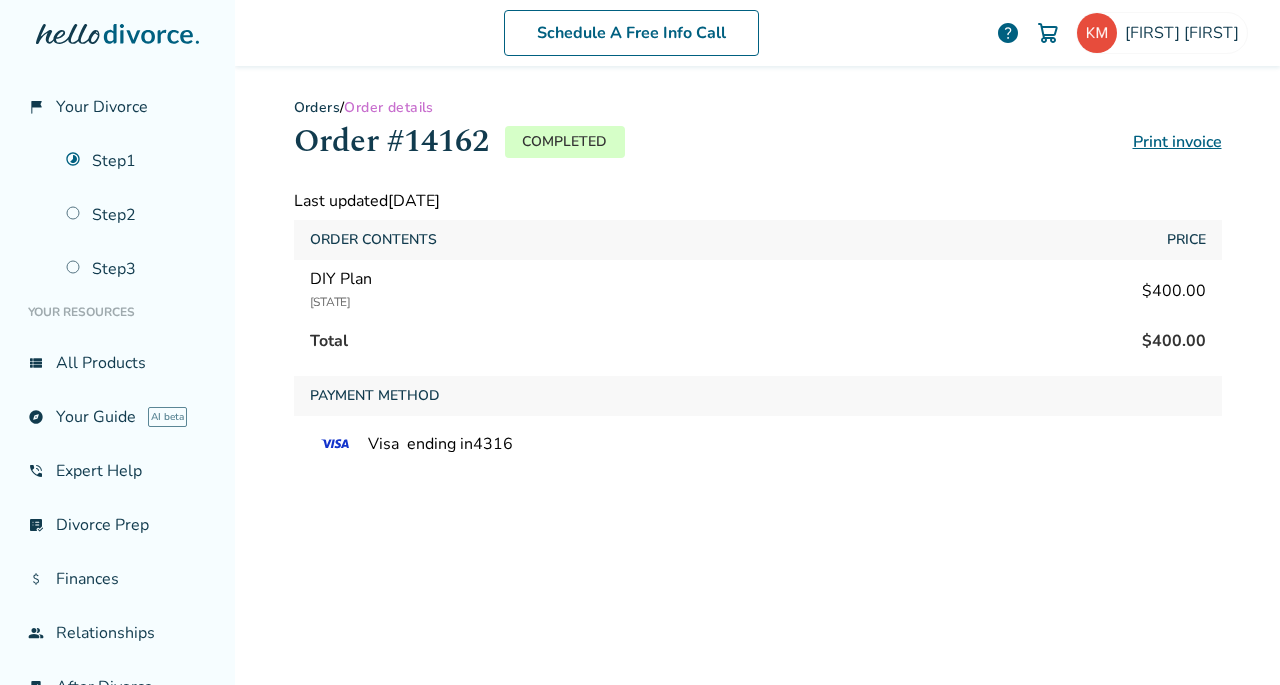 click on "Print invoice" at bounding box center (1177, 142) 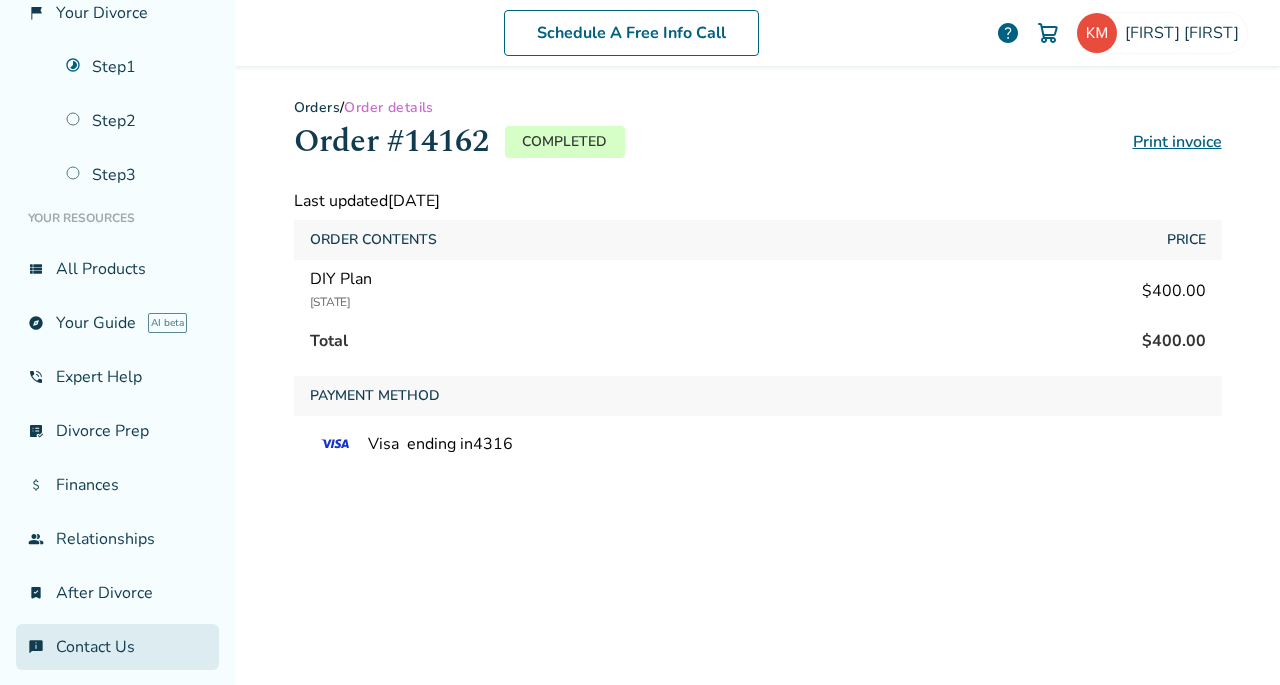 click on "chat_info Contact Us" at bounding box center (117, 647) 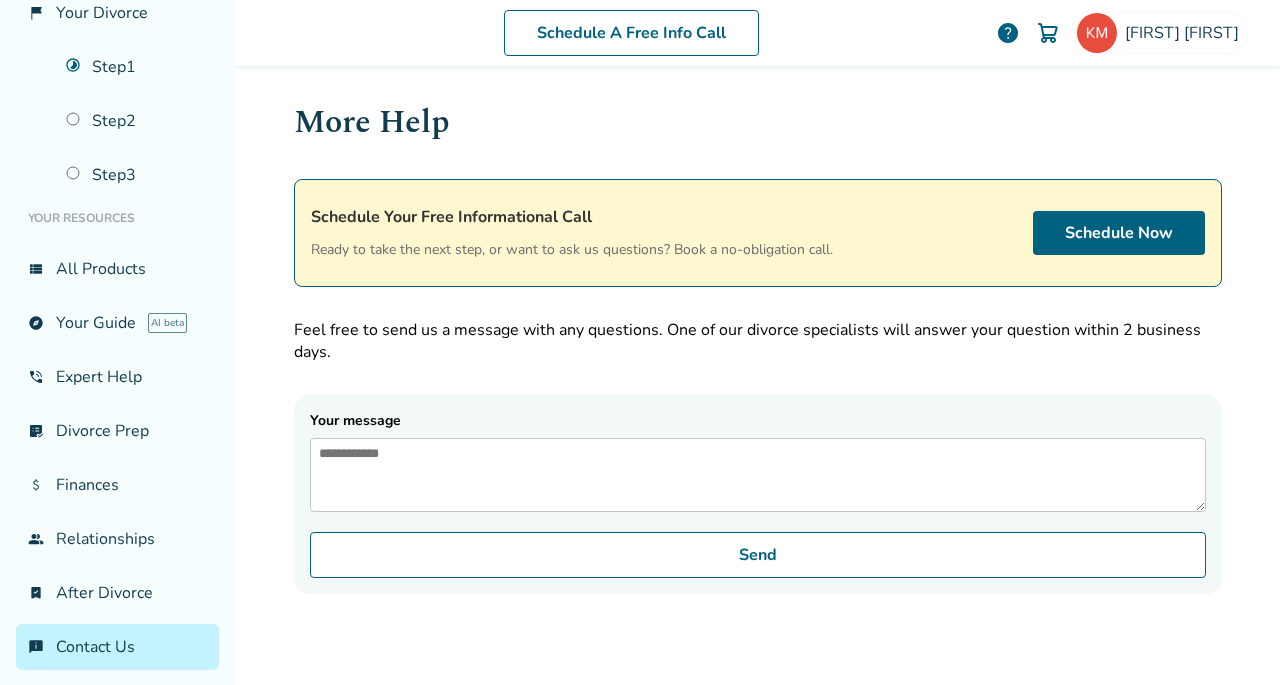 click on "Your message" at bounding box center [758, 475] 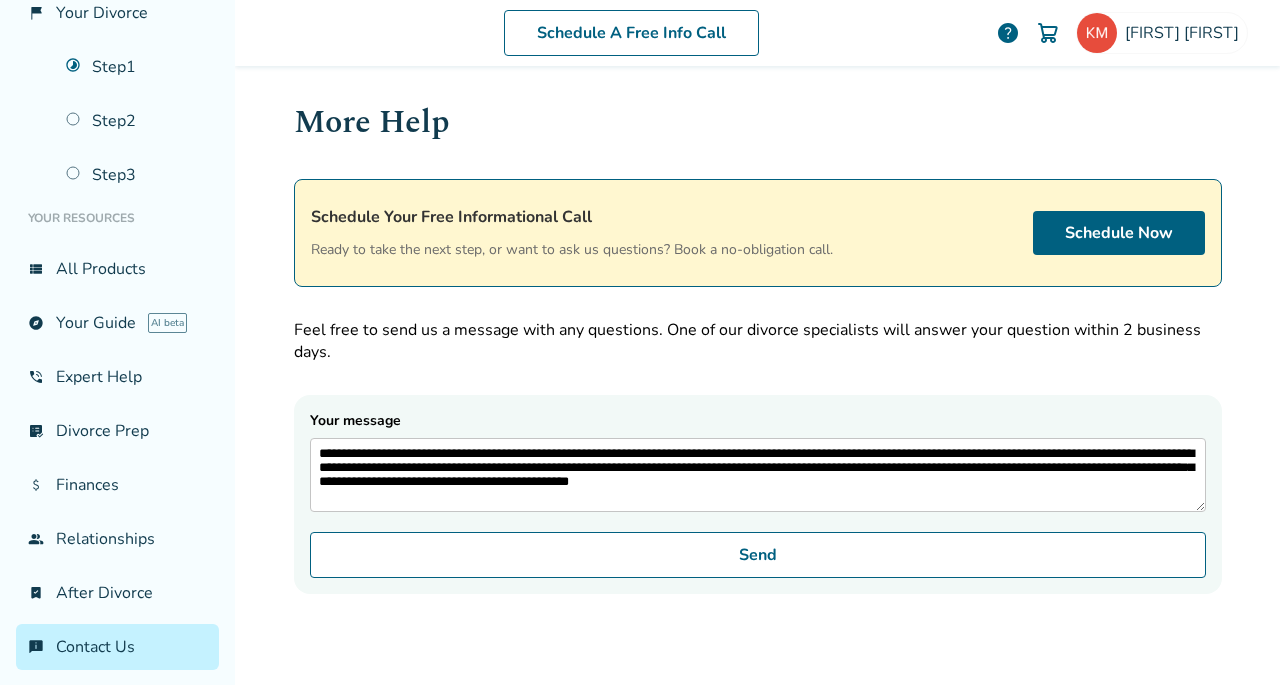 click on "**********" at bounding box center (758, 475) 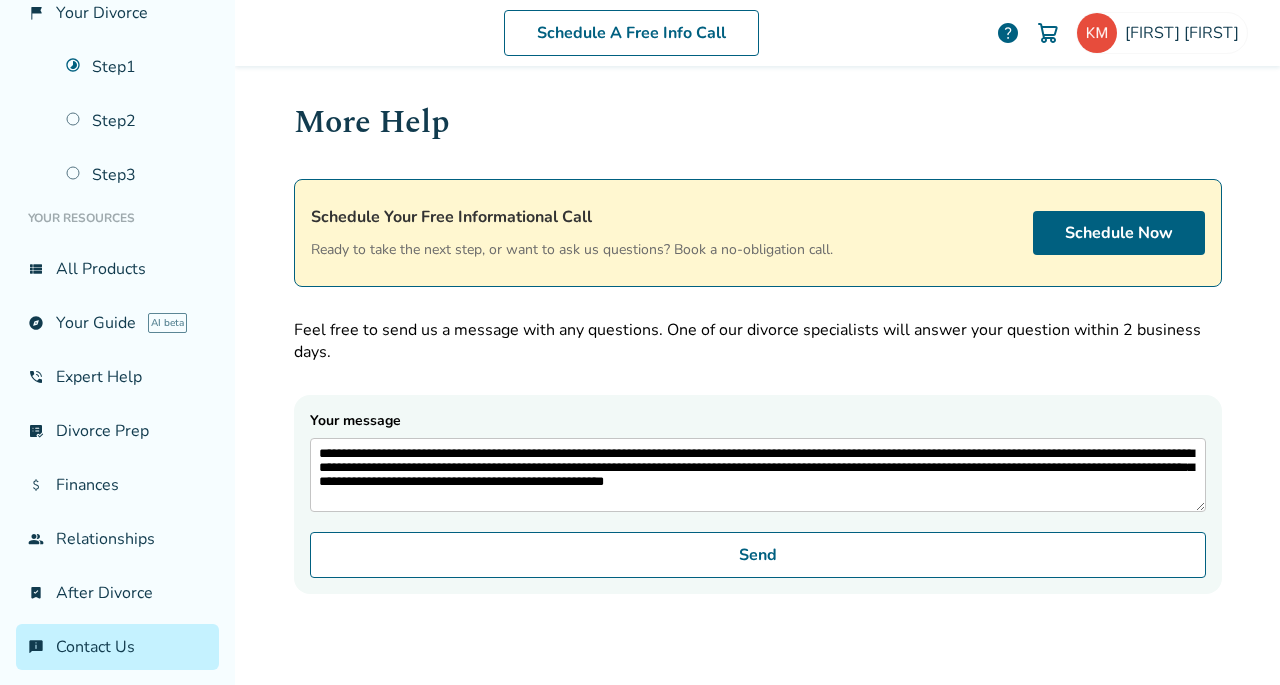 drag, startPoint x: 306, startPoint y: 456, endPoint x: 954, endPoint y: 484, distance: 648.6047 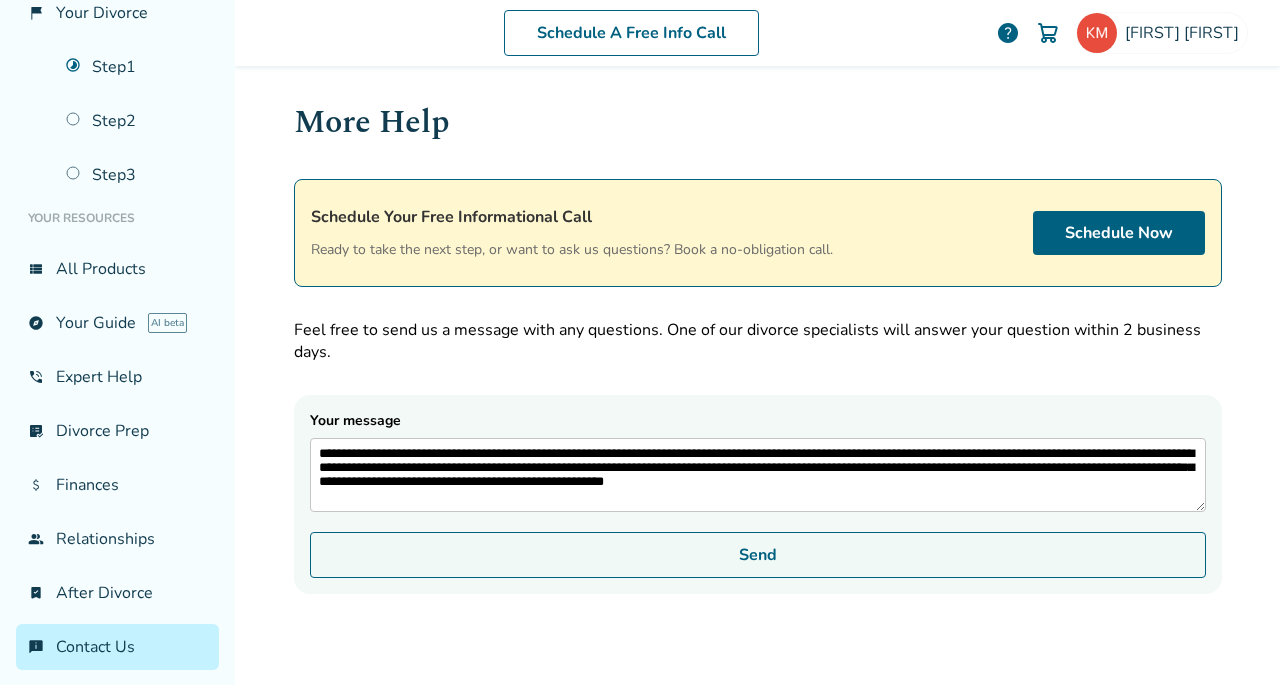 type on "**********" 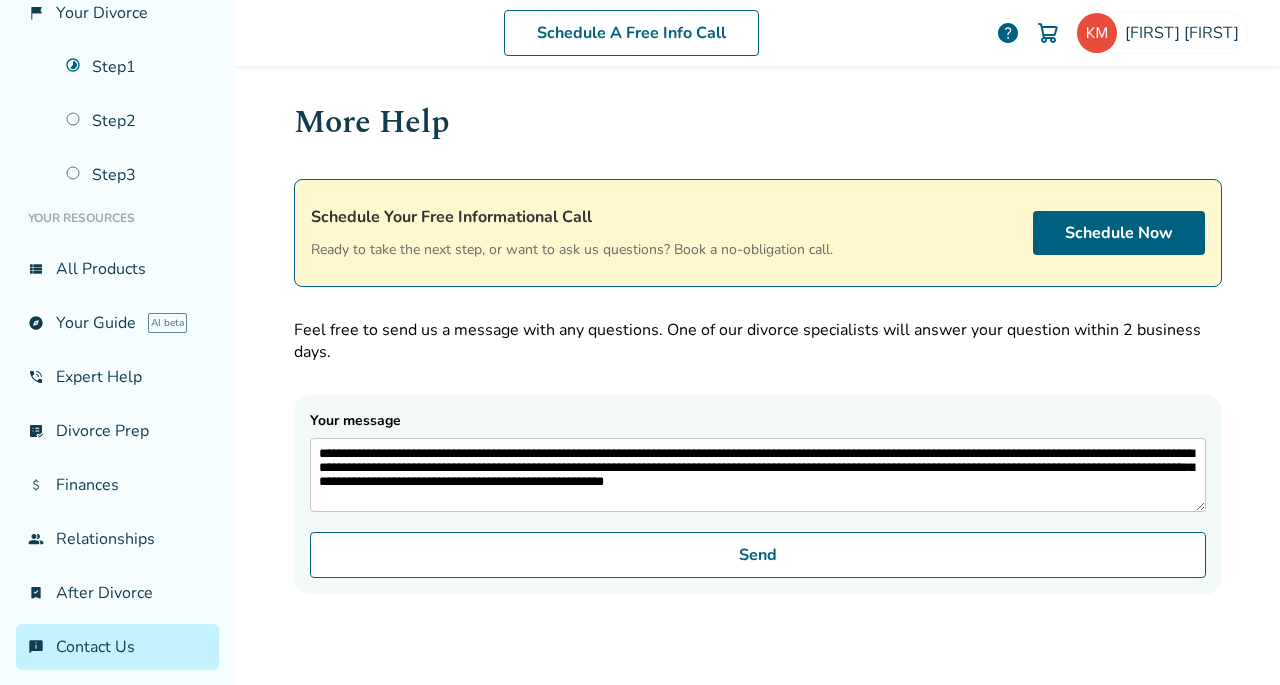 click on "**********" at bounding box center (758, 372) 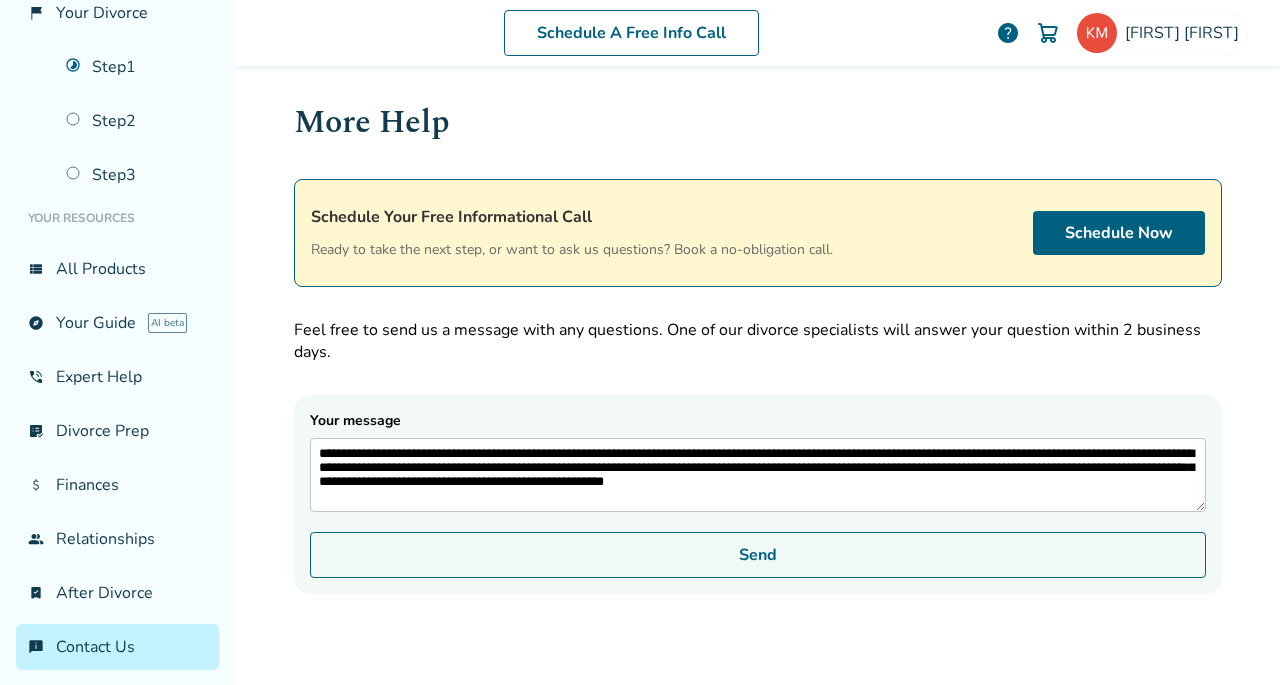 click on "Send" at bounding box center (758, 555) 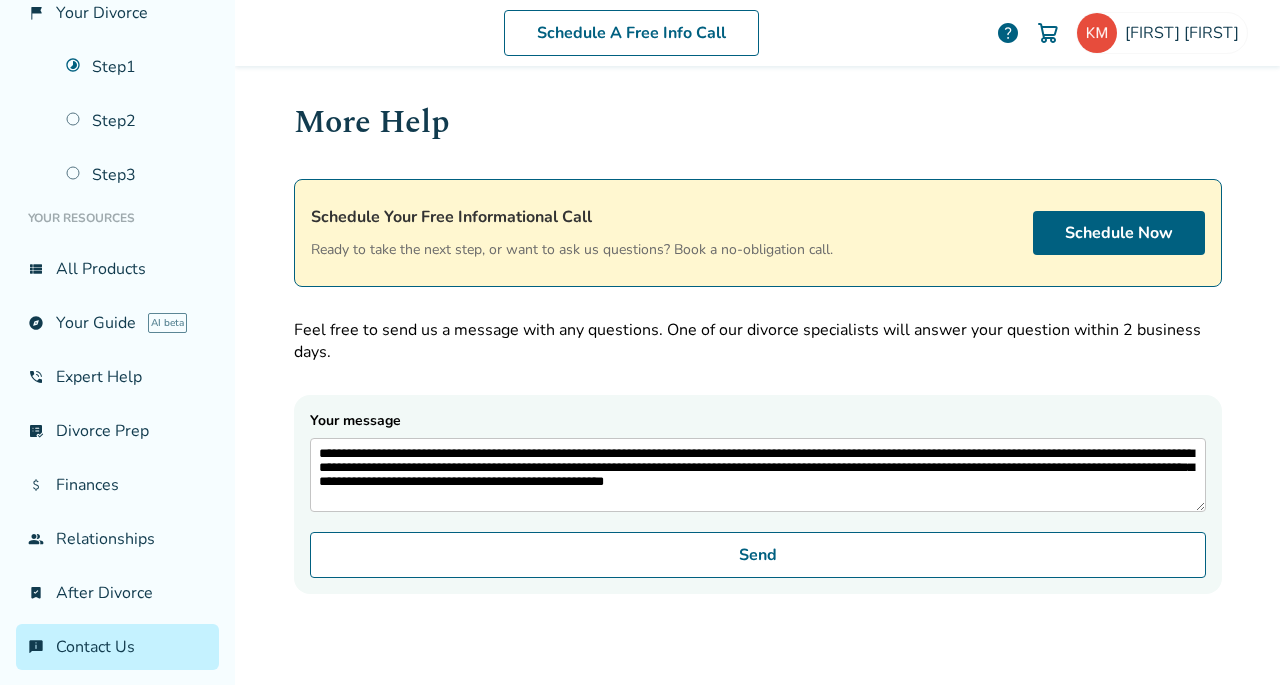 click on "**********" at bounding box center (758, 372) 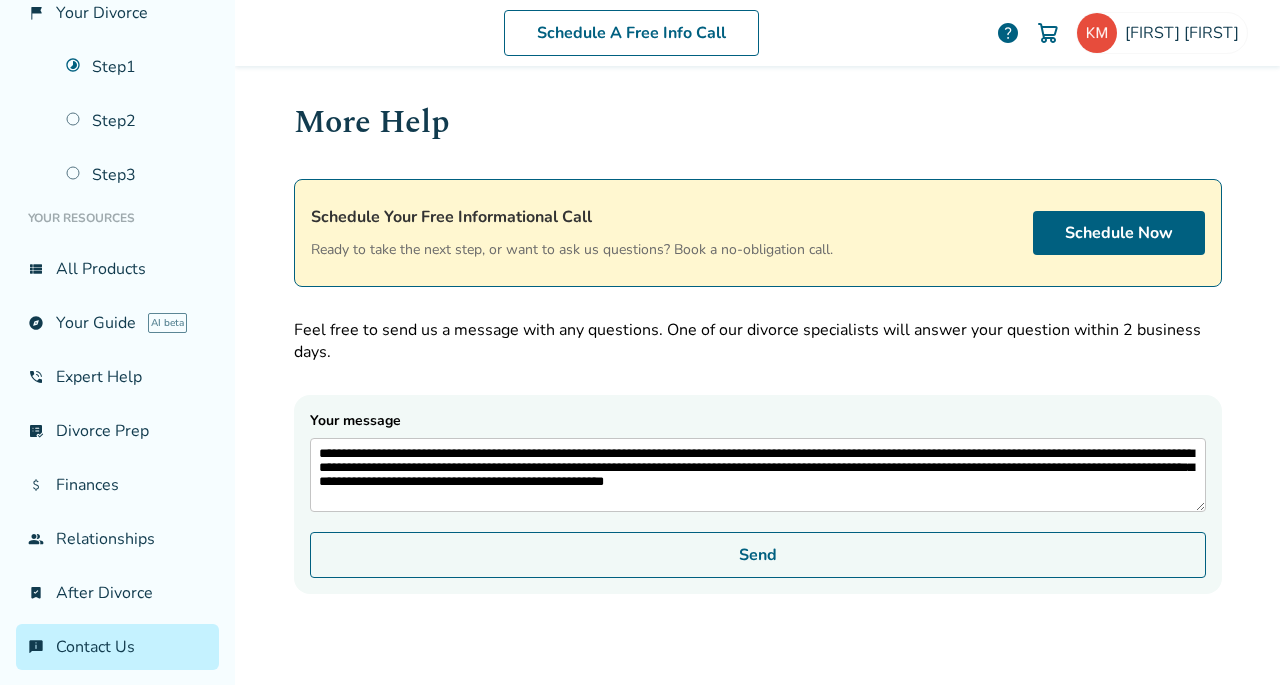 click on "Send" at bounding box center (758, 555) 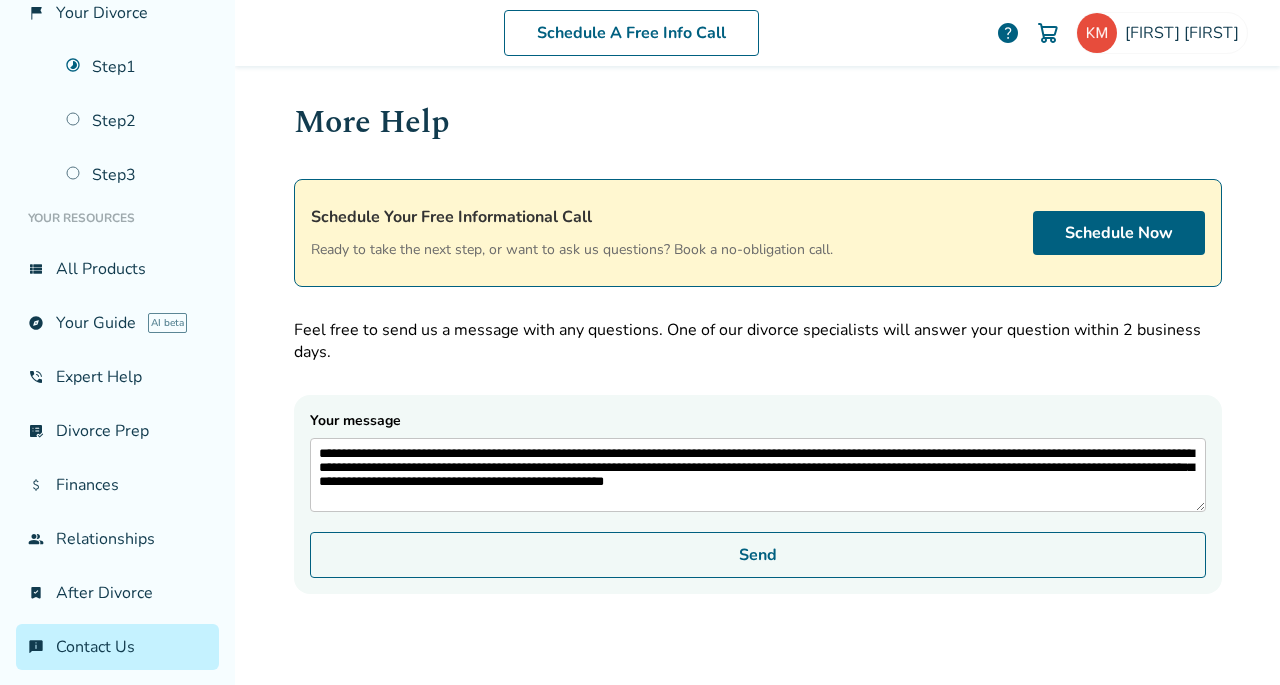 click on "Send" at bounding box center [758, 555] 